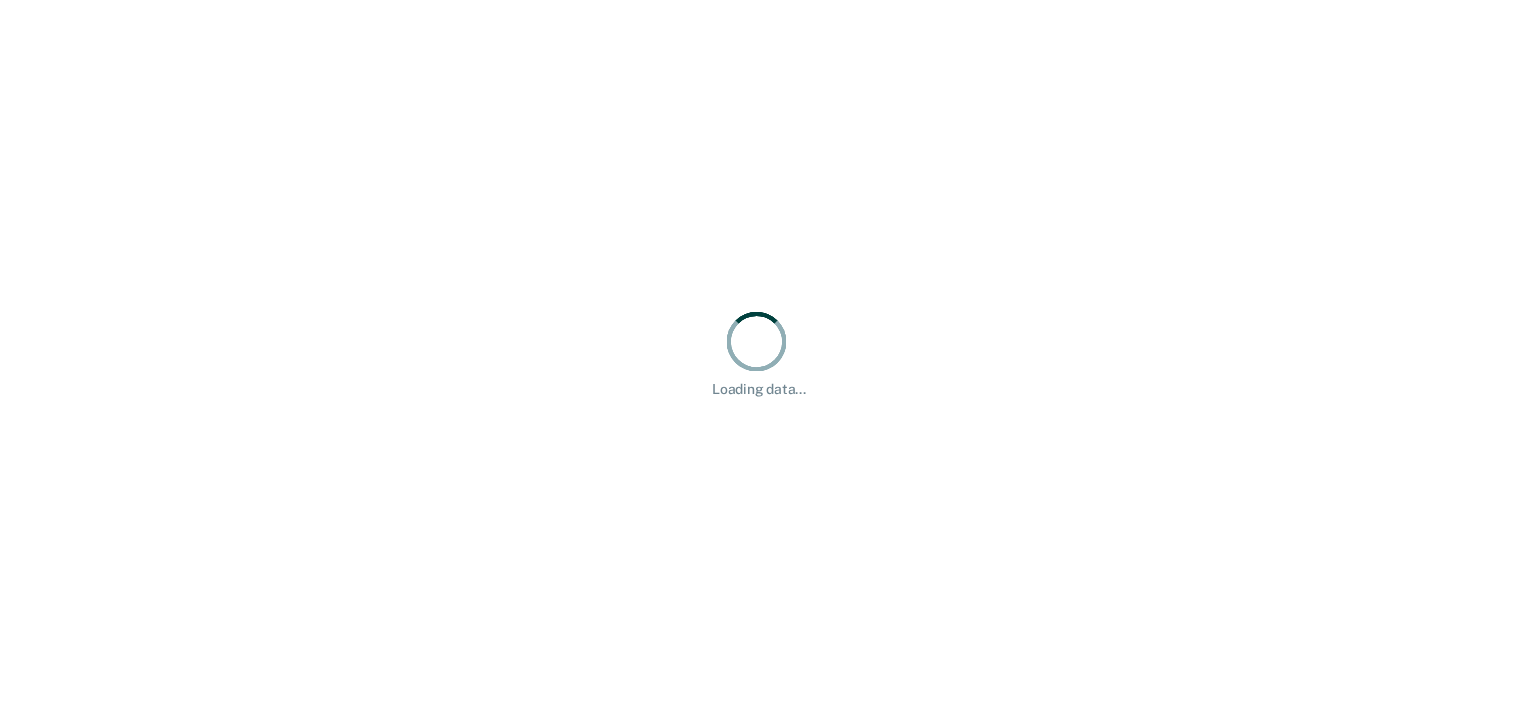 scroll, scrollTop: 0, scrollLeft: 0, axis: both 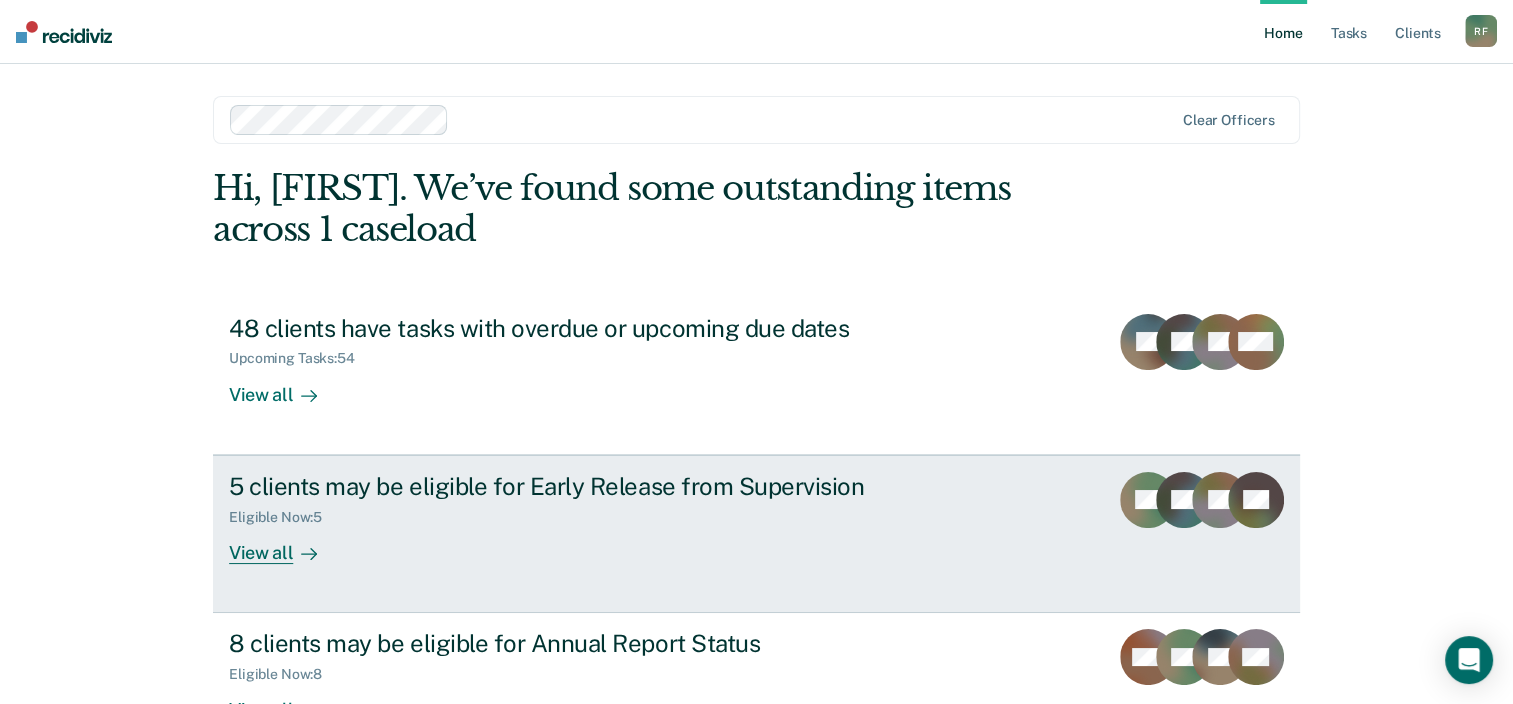 click on "View all" at bounding box center [285, 544] 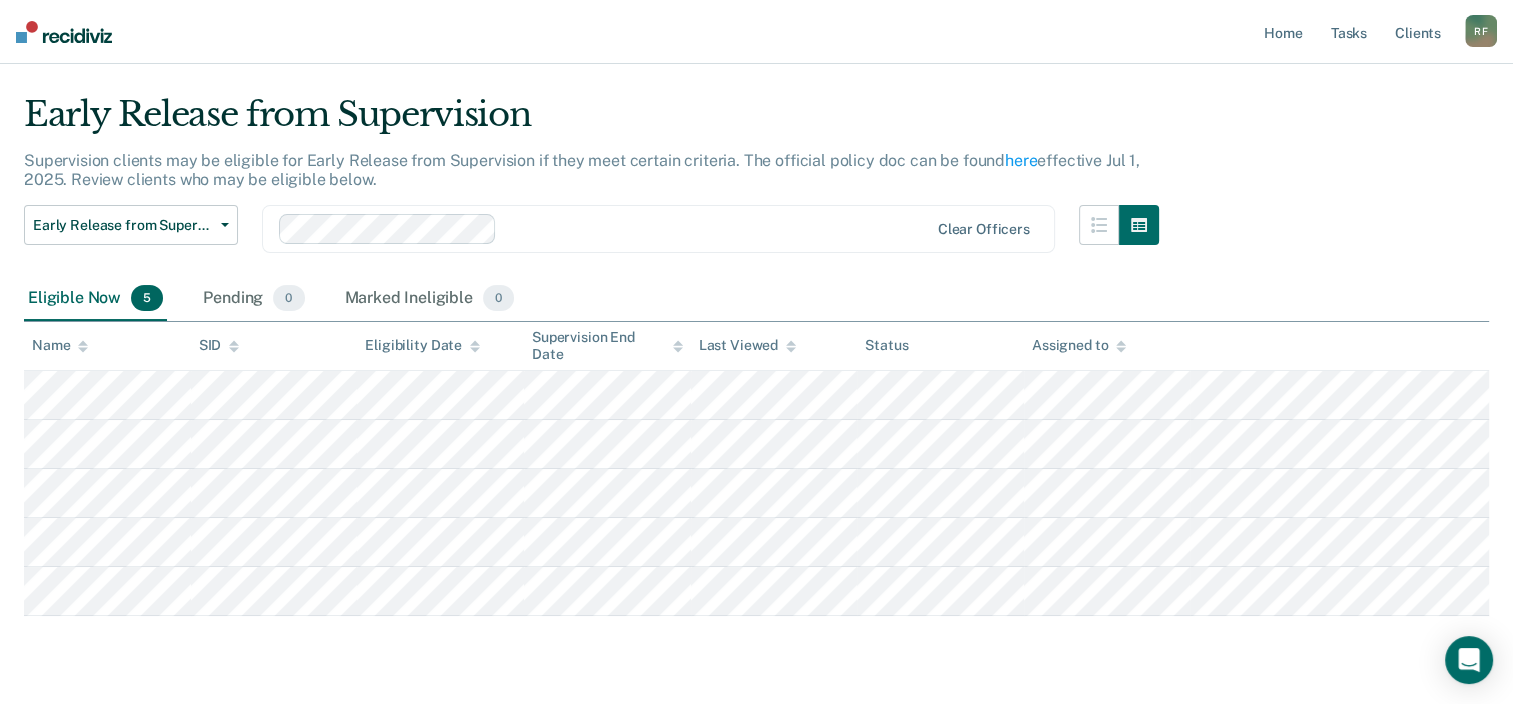 scroll, scrollTop: 0, scrollLeft: 0, axis: both 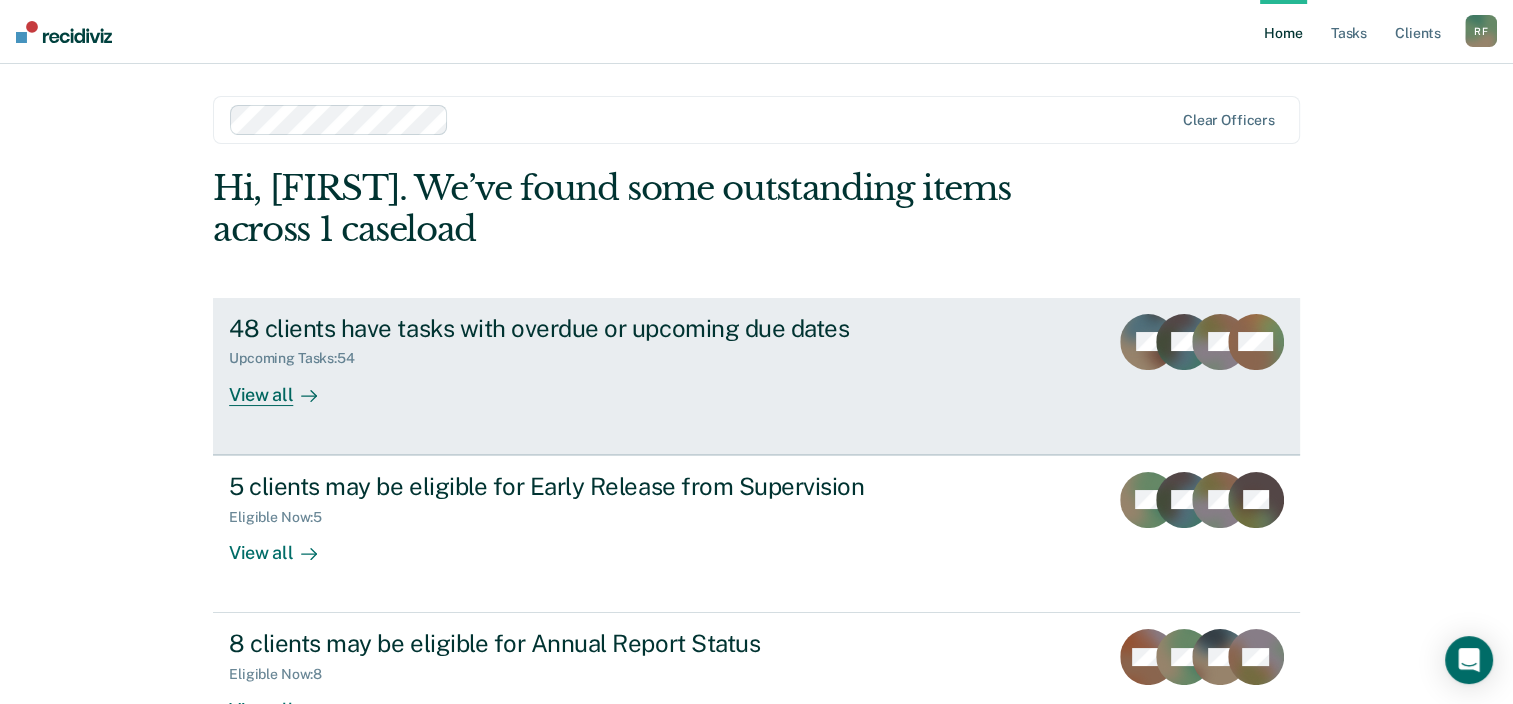 click on "View all" at bounding box center [285, 386] 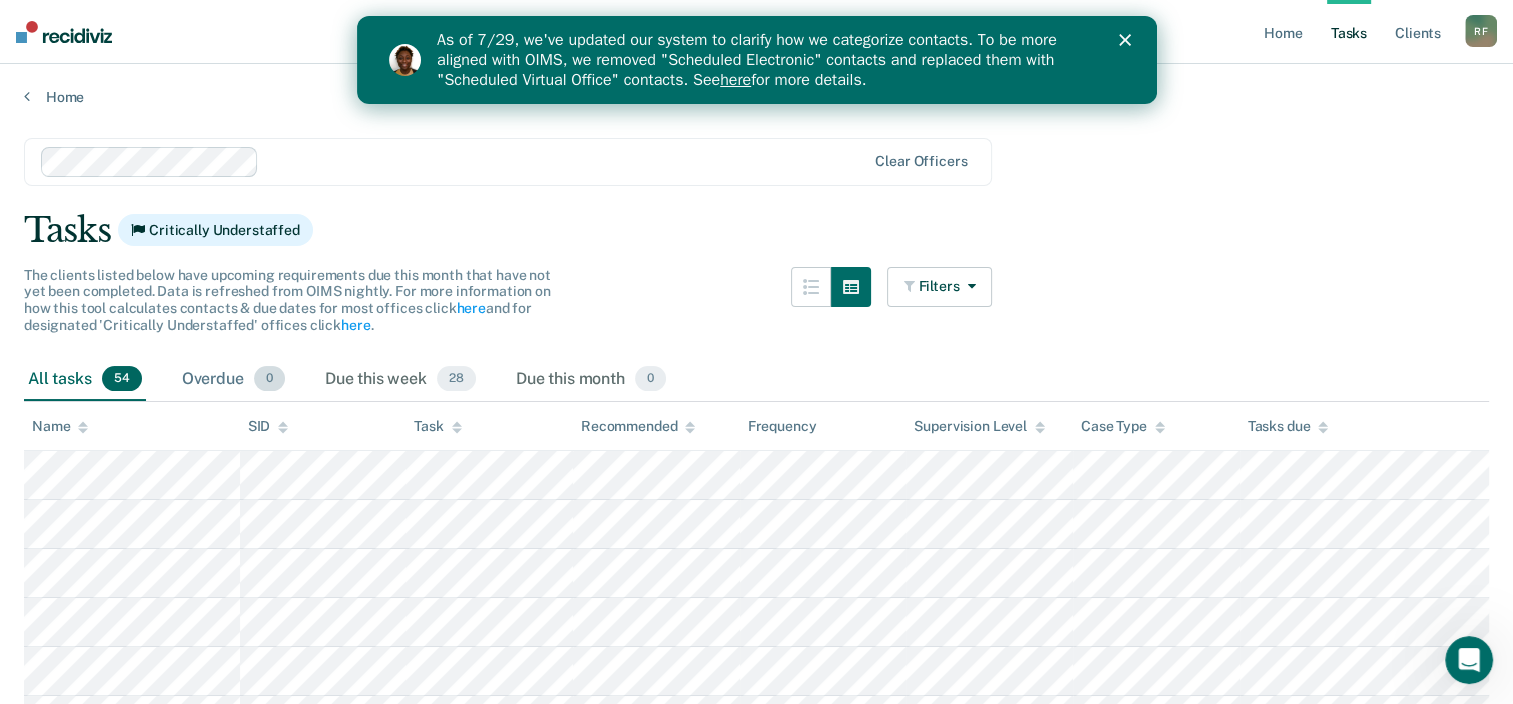 scroll, scrollTop: 0, scrollLeft: 0, axis: both 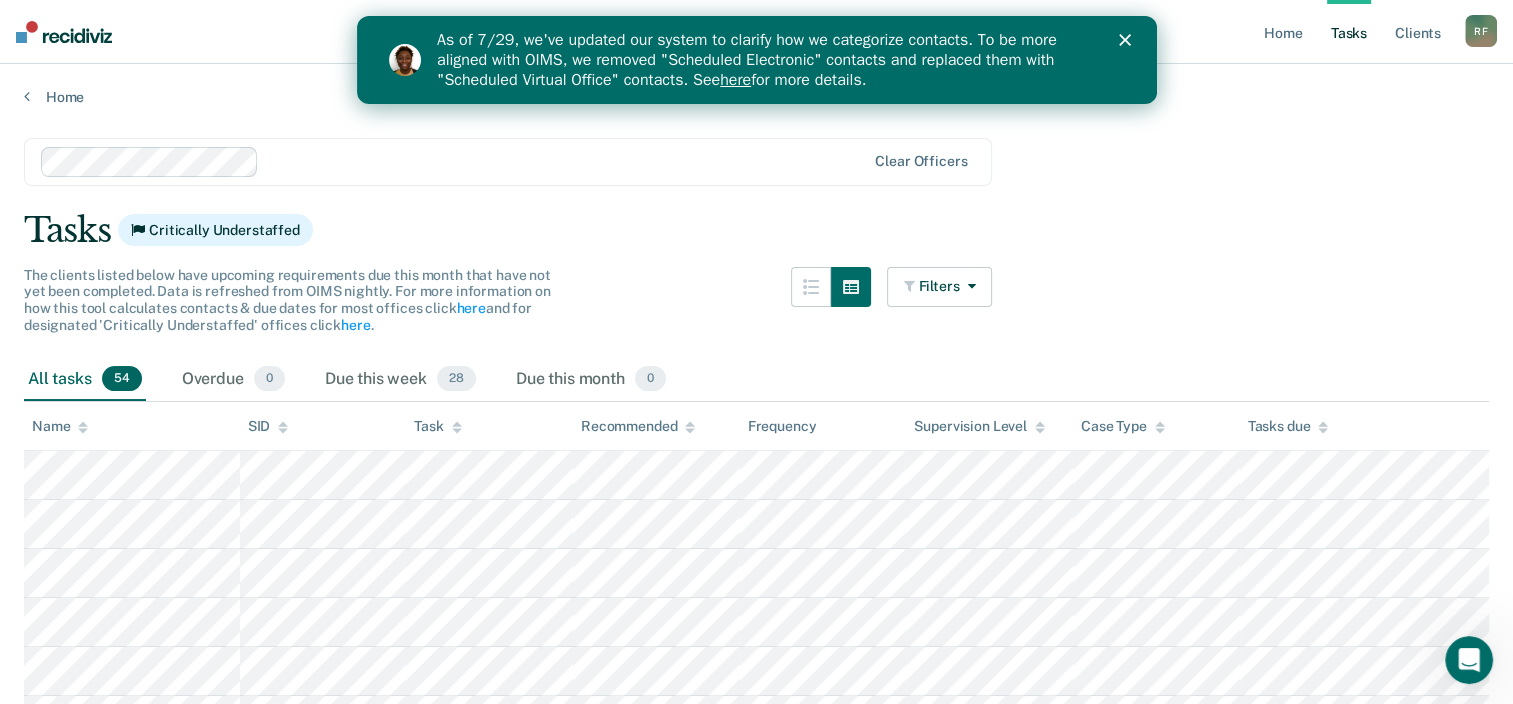 click 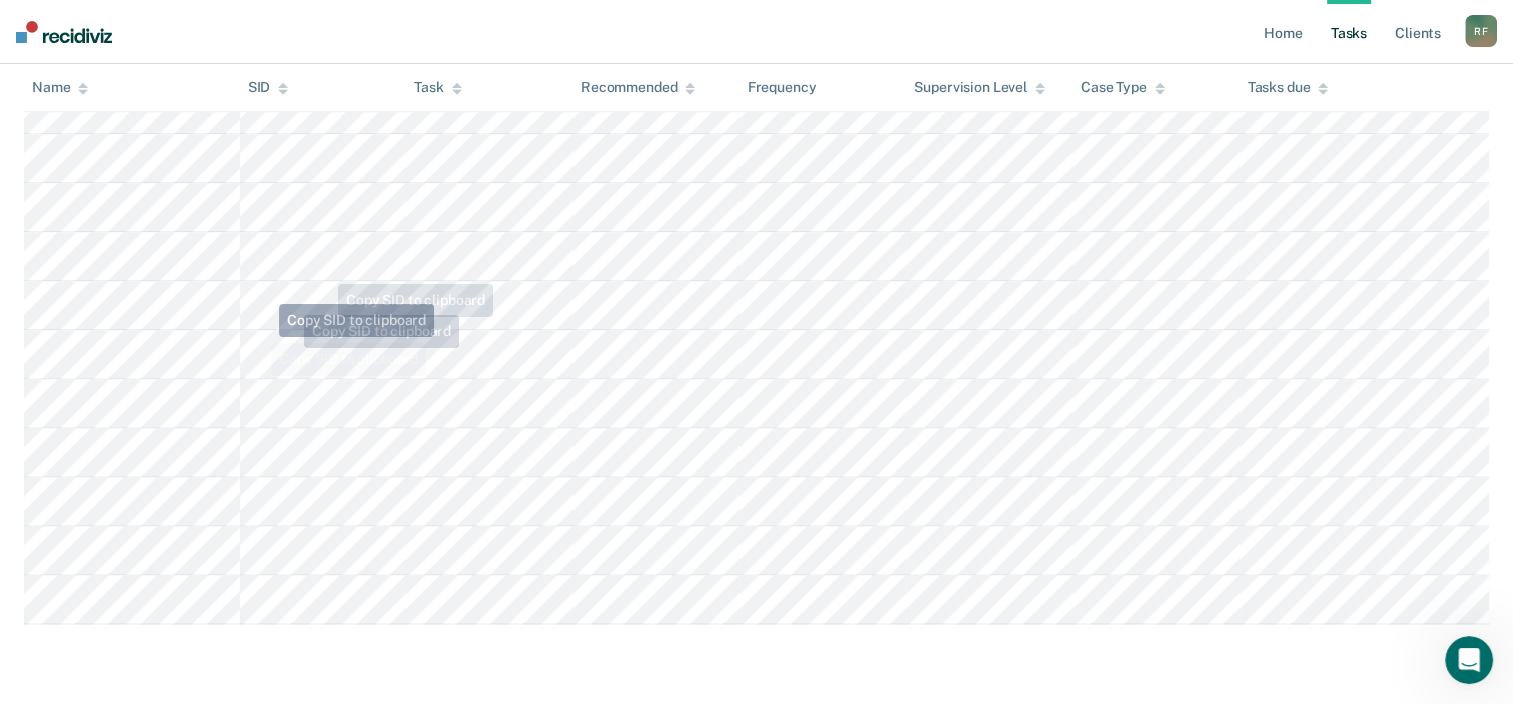 scroll, scrollTop: 2500, scrollLeft: 0, axis: vertical 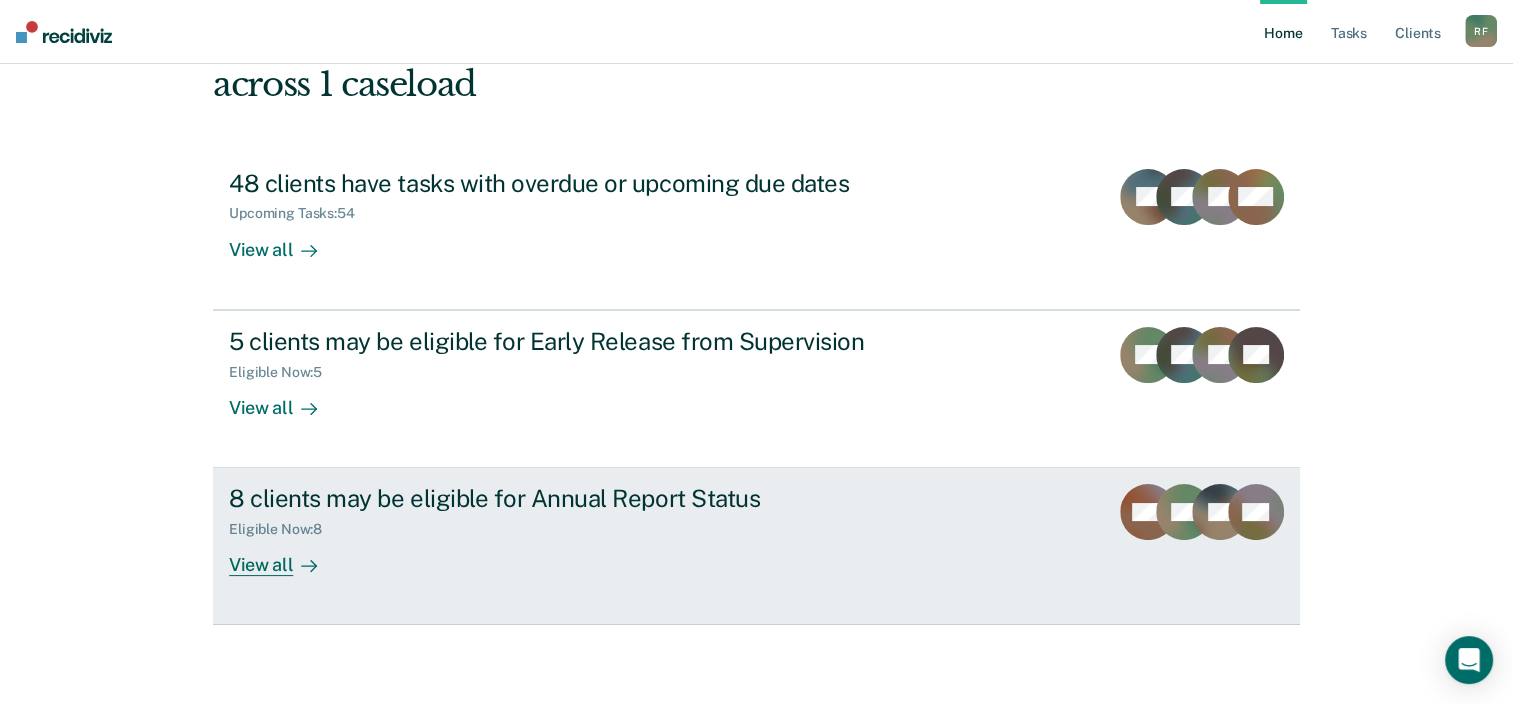 click on "View all" at bounding box center [285, 557] 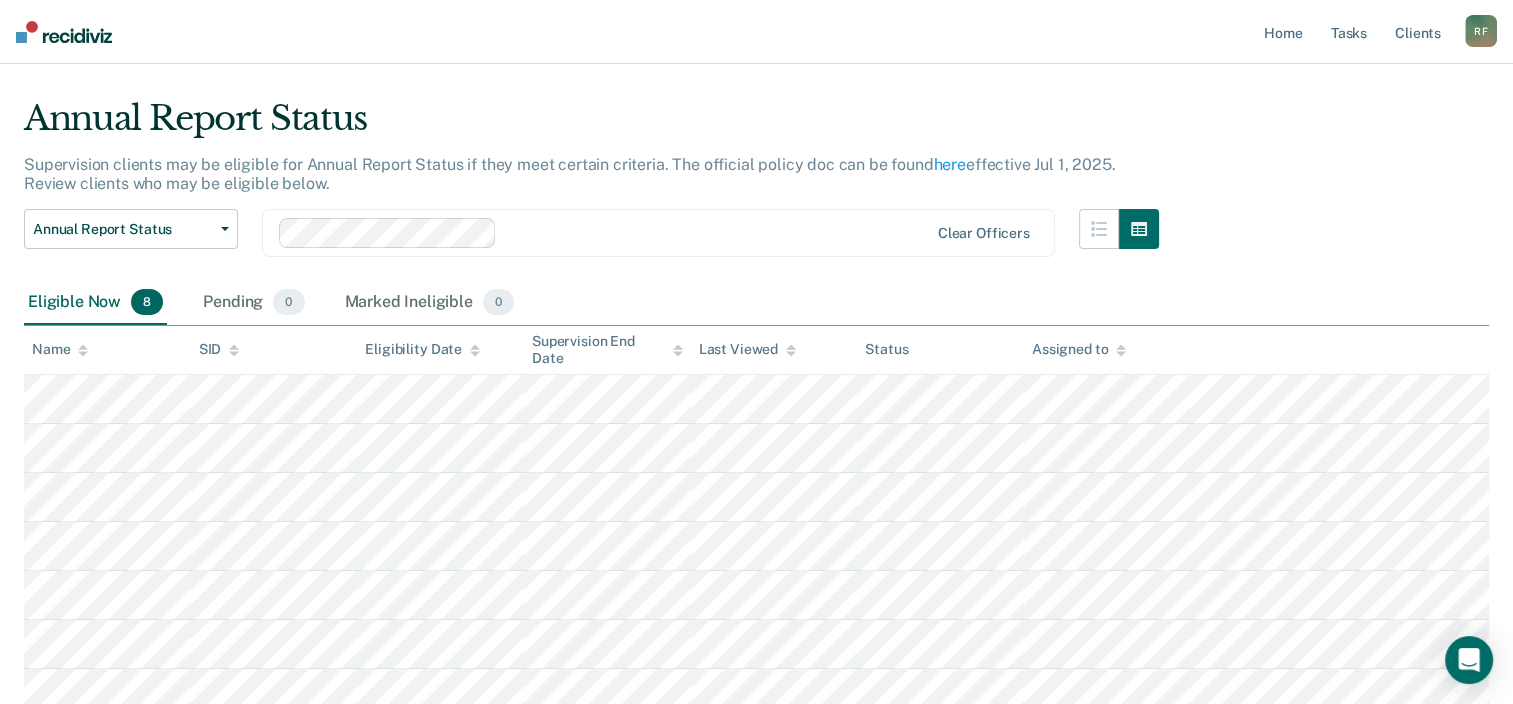 scroll, scrollTop: 0, scrollLeft: 0, axis: both 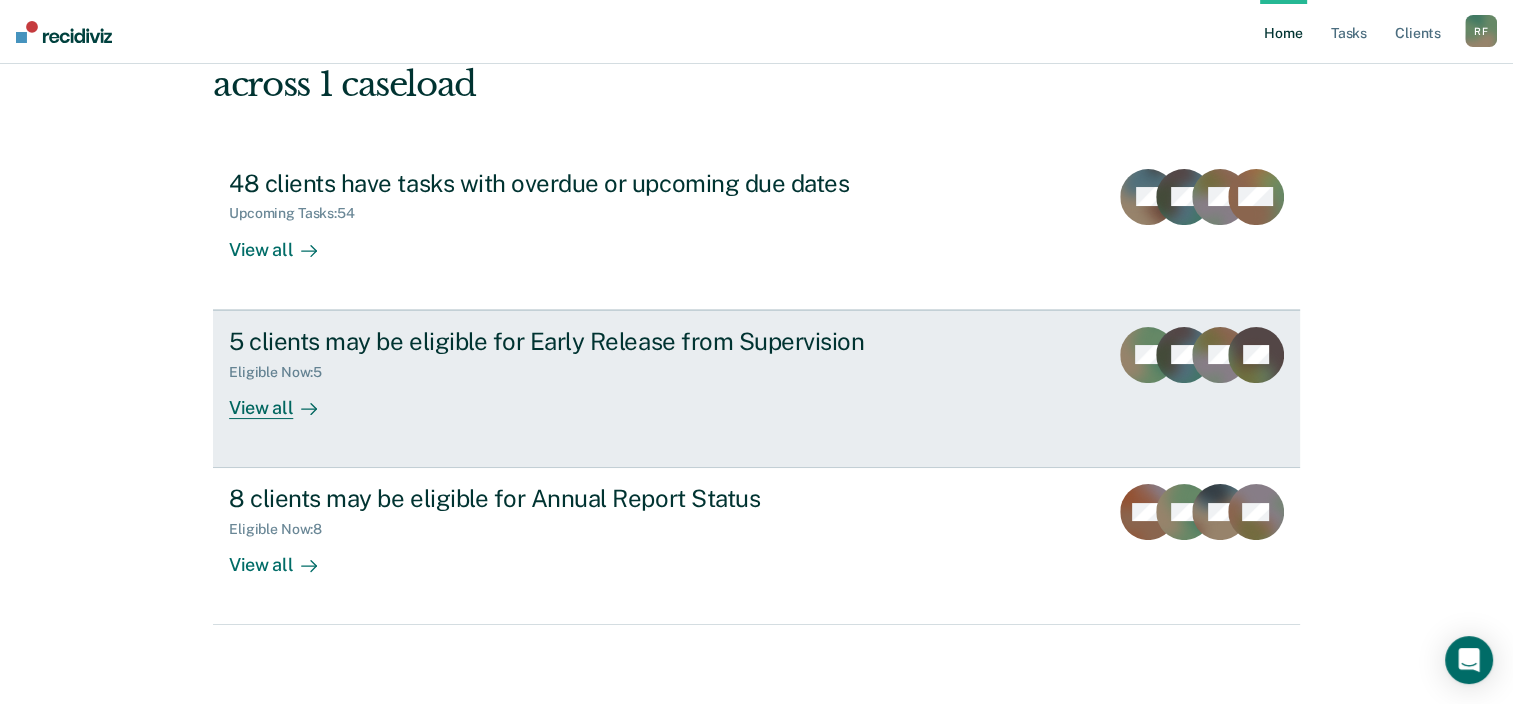 click on "View all" at bounding box center (285, 399) 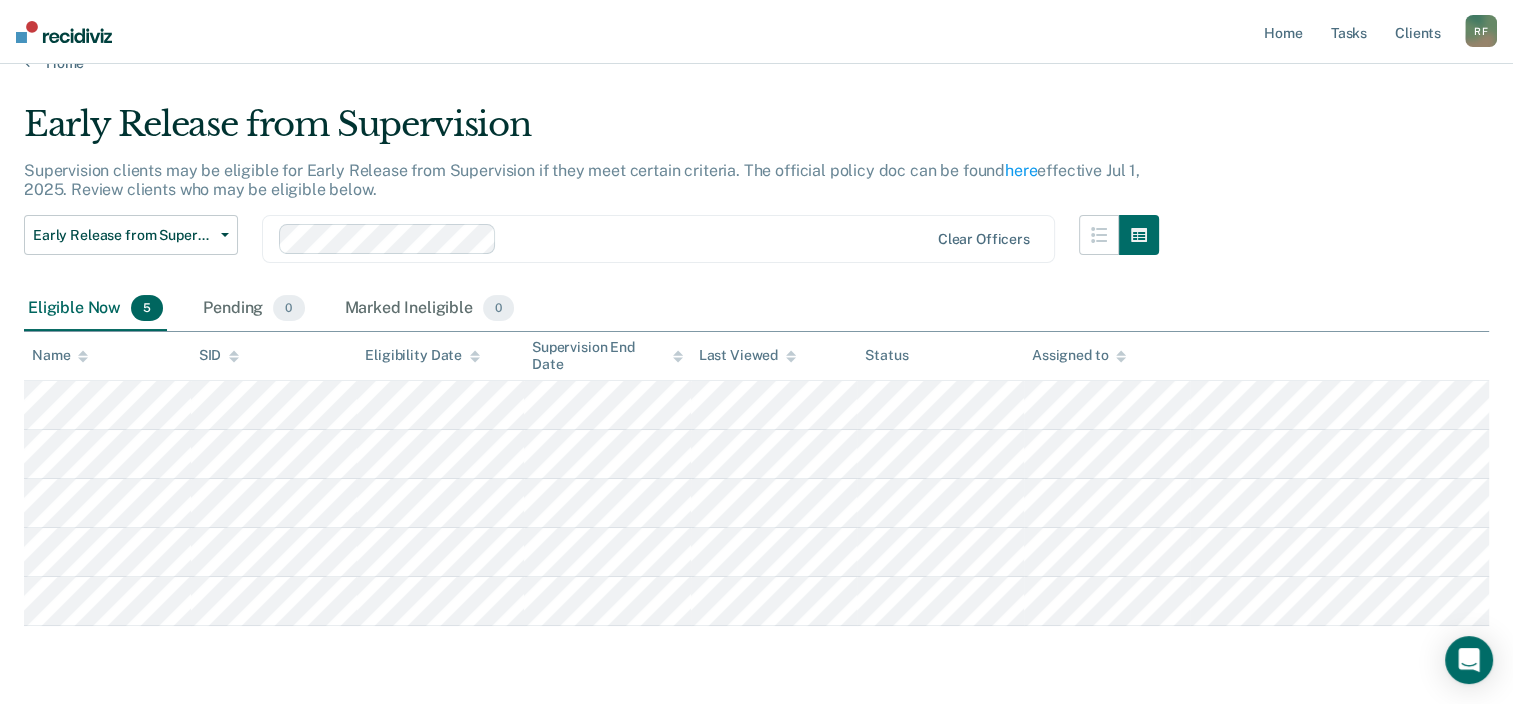 scroll, scrollTop: 0, scrollLeft: 0, axis: both 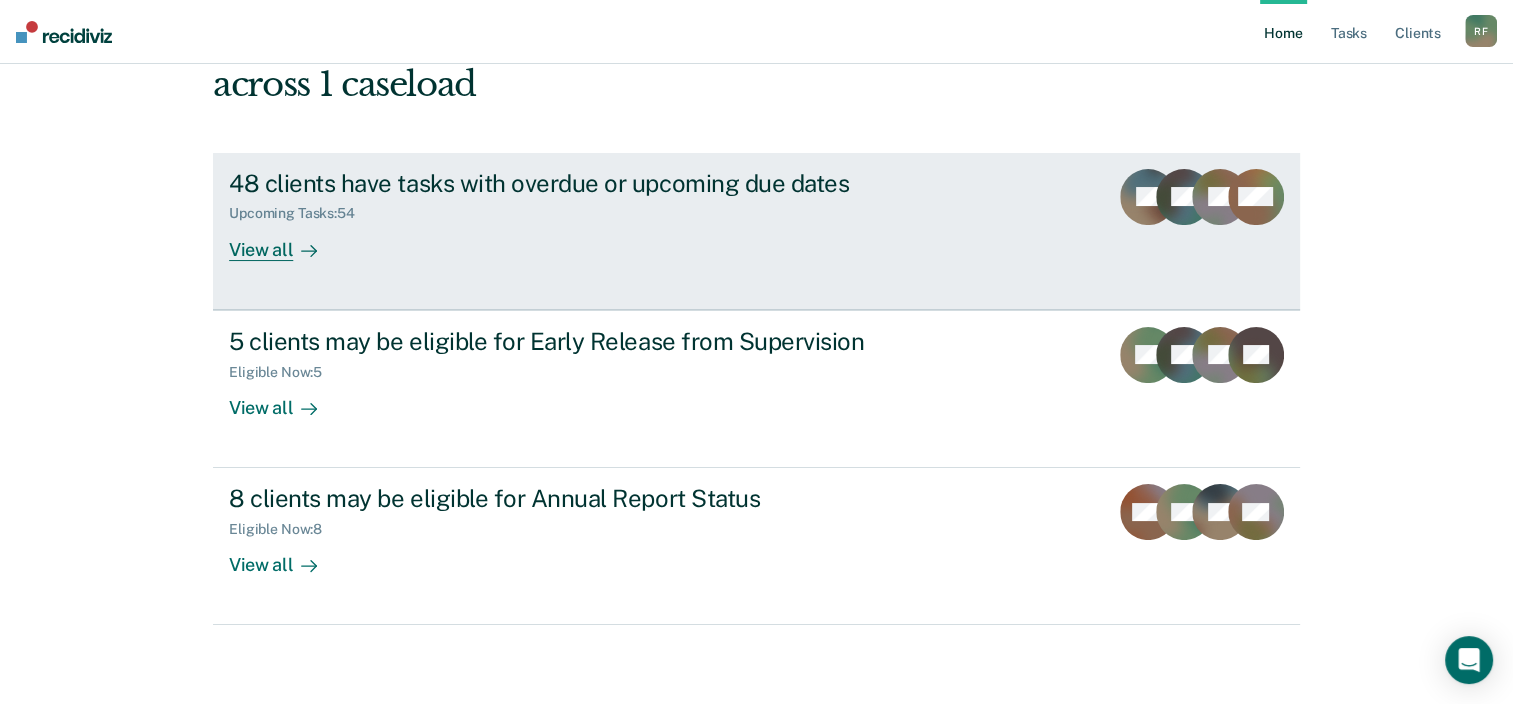 click at bounding box center (305, 249) 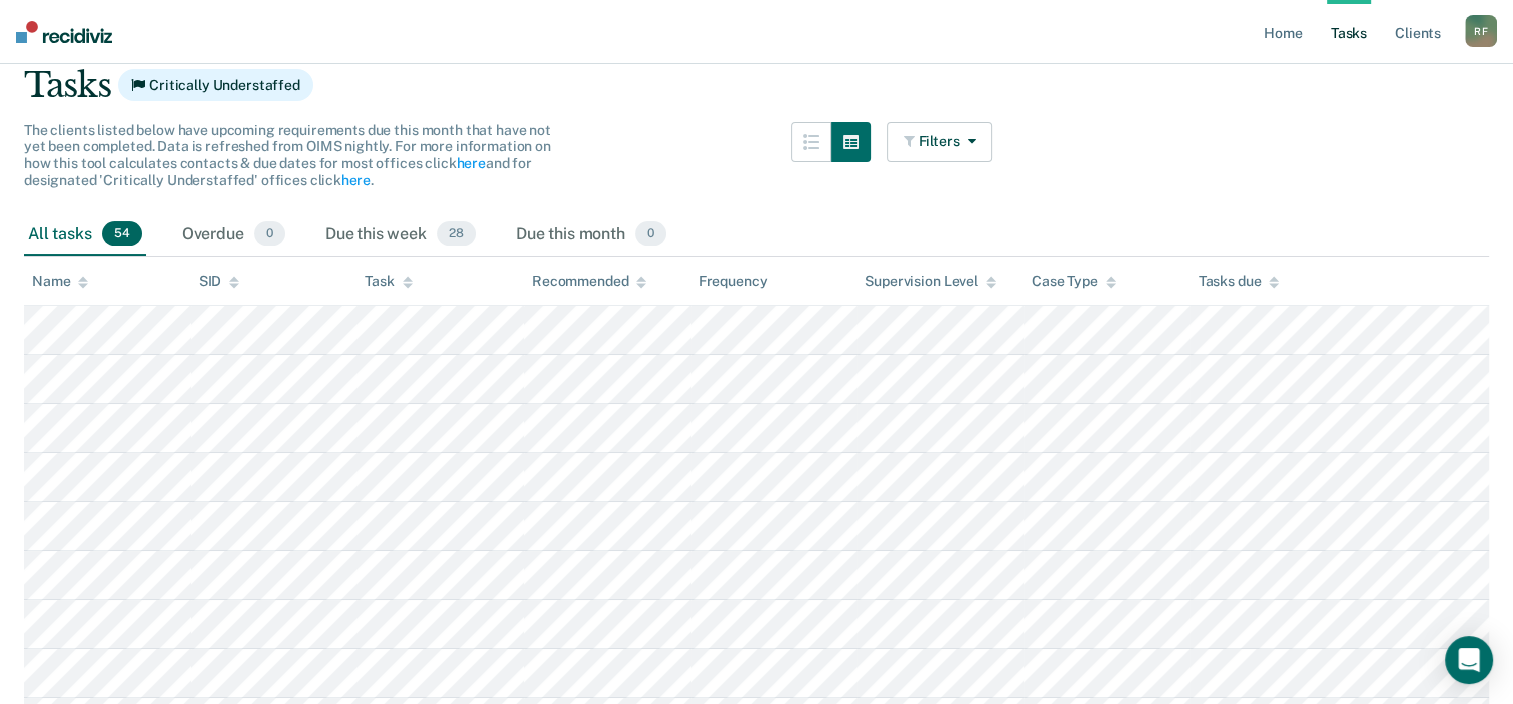 scroll, scrollTop: 0, scrollLeft: 0, axis: both 